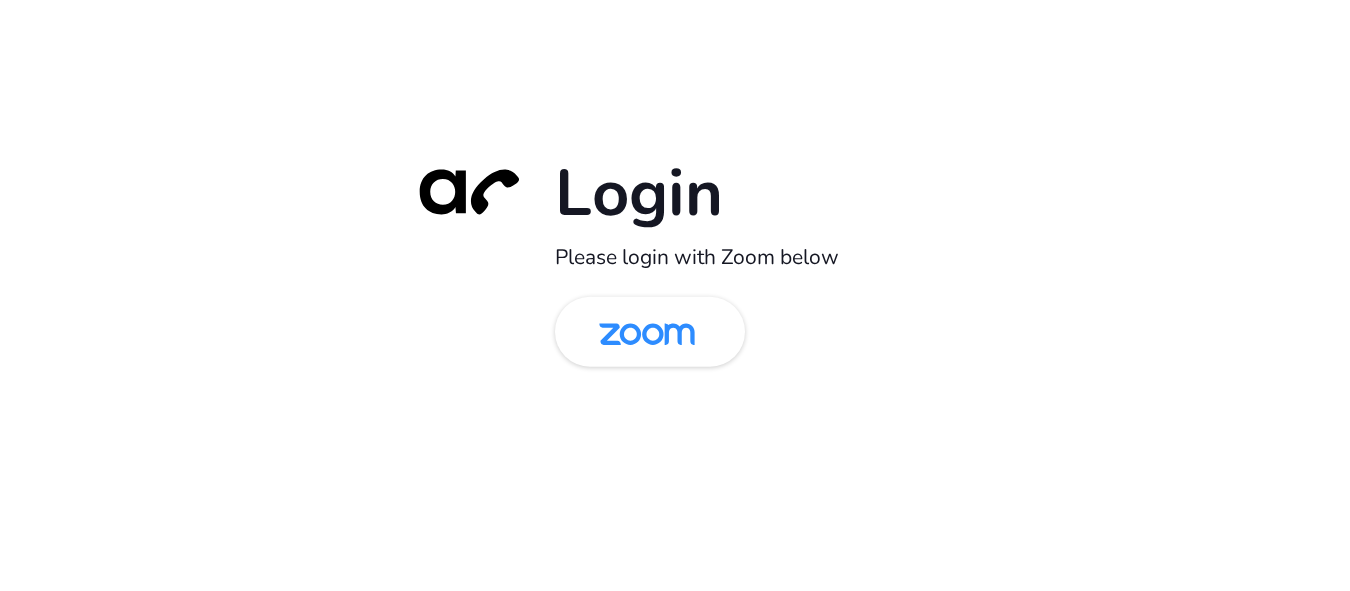 scroll, scrollTop: 0, scrollLeft: 0, axis: both 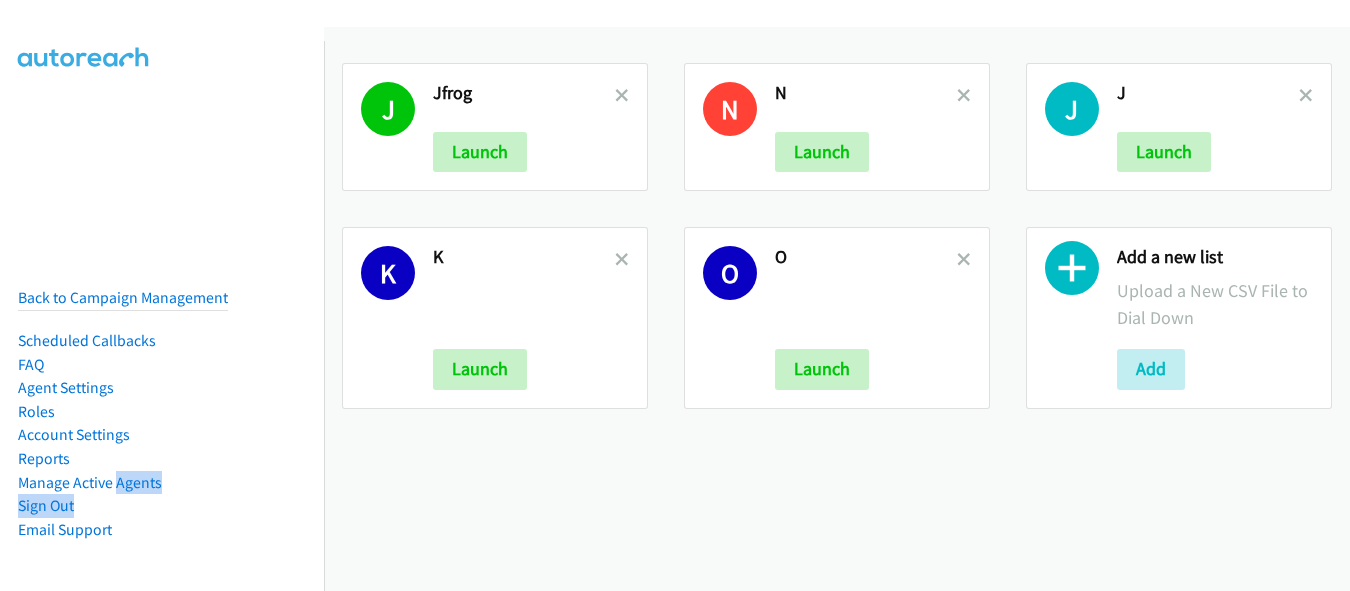 click on "Back to Campaign Management
Scheduled Callbacks
FAQ
Agent Settings
Roles
Account Settings
Reports
Manage Active Agents
Sign Out
Compact View
Email Support" at bounding box center [123, 413] 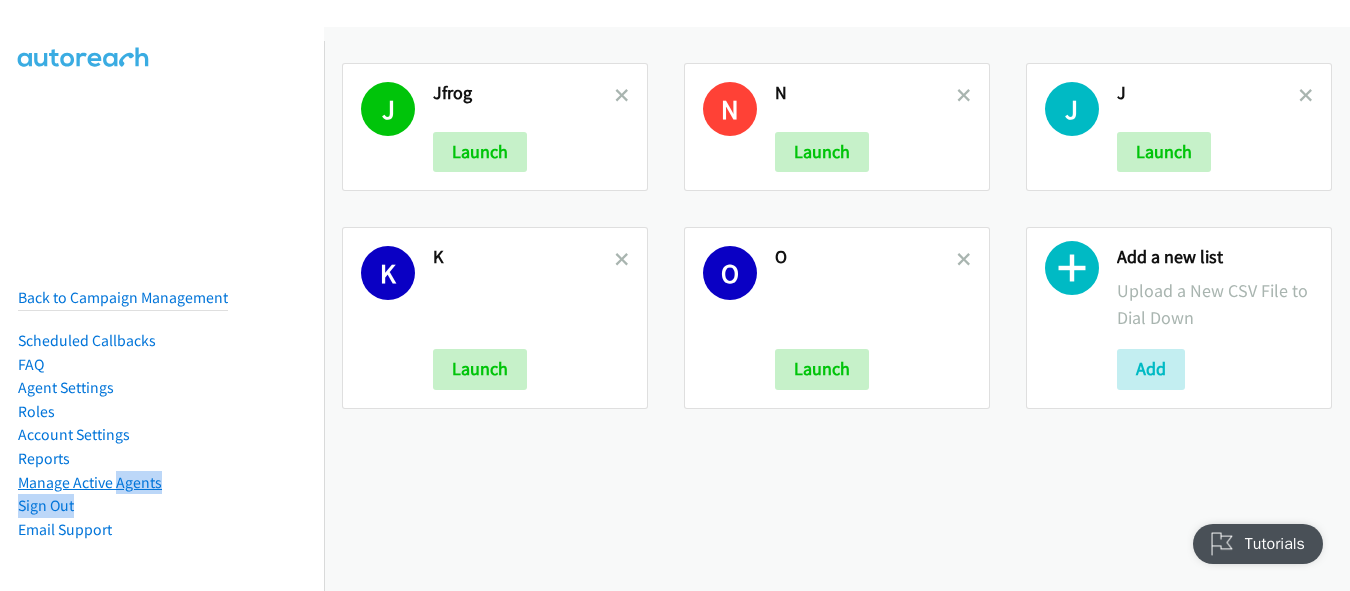 scroll, scrollTop: 0, scrollLeft: 0, axis: both 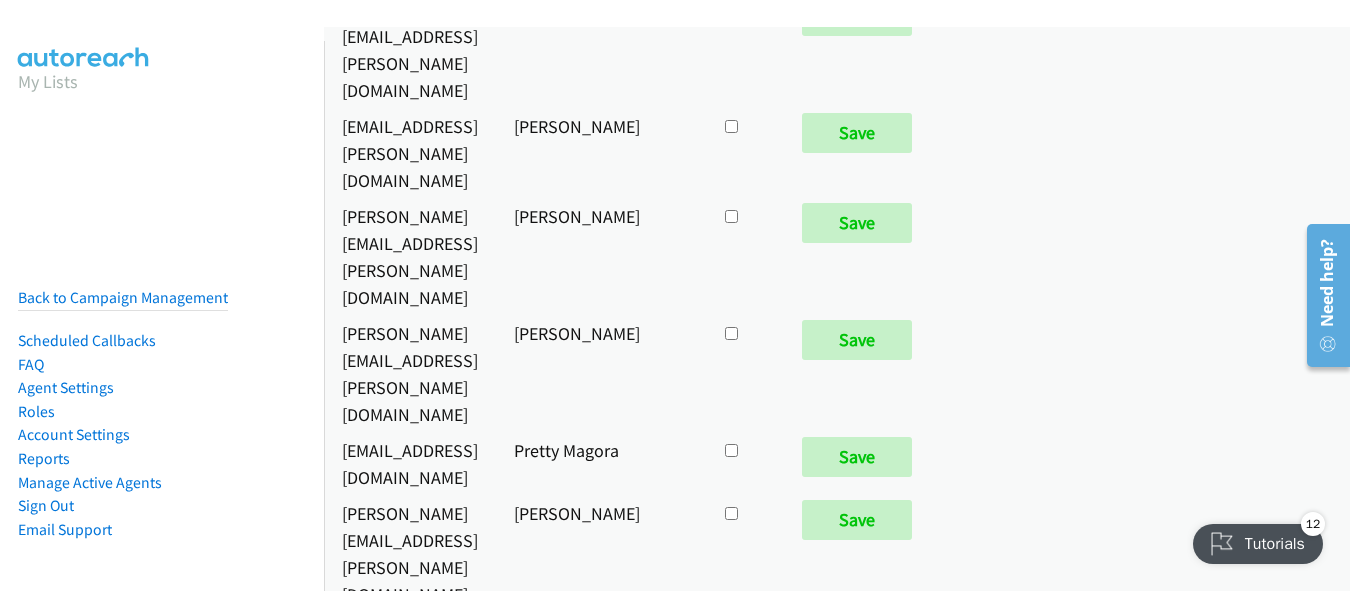 click at bounding box center [731, -12042] 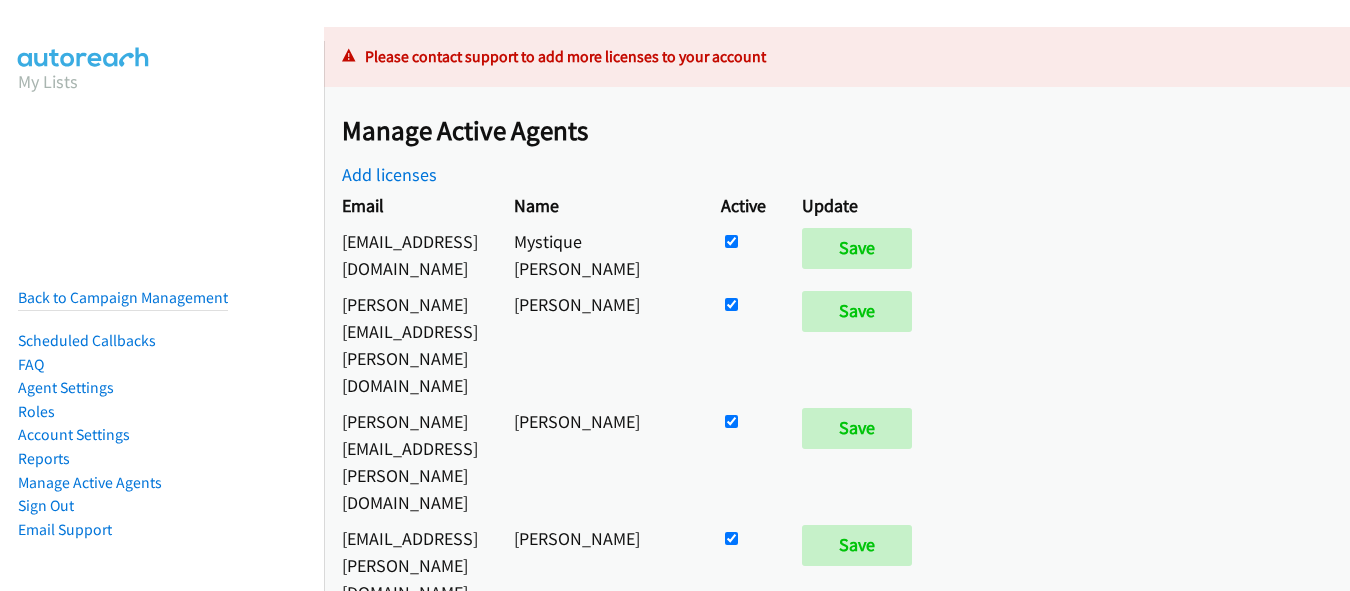 scroll, scrollTop: 0, scrollLeft: 0, axis: both 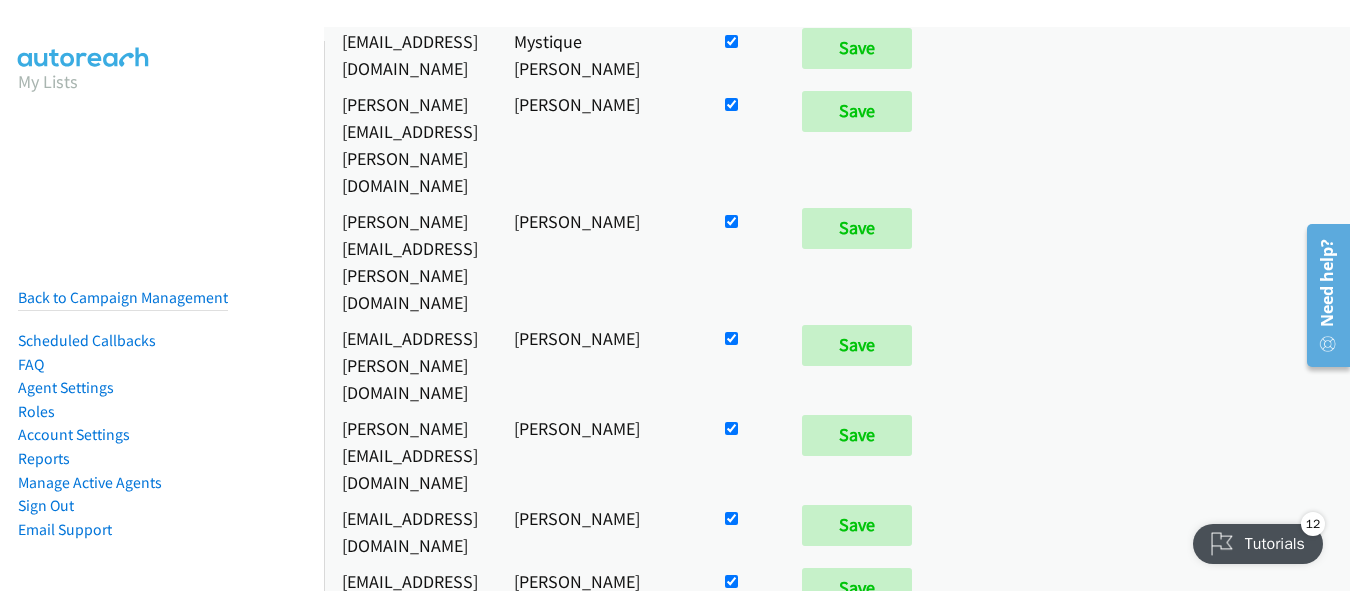 click at bounding box center [731, 41] 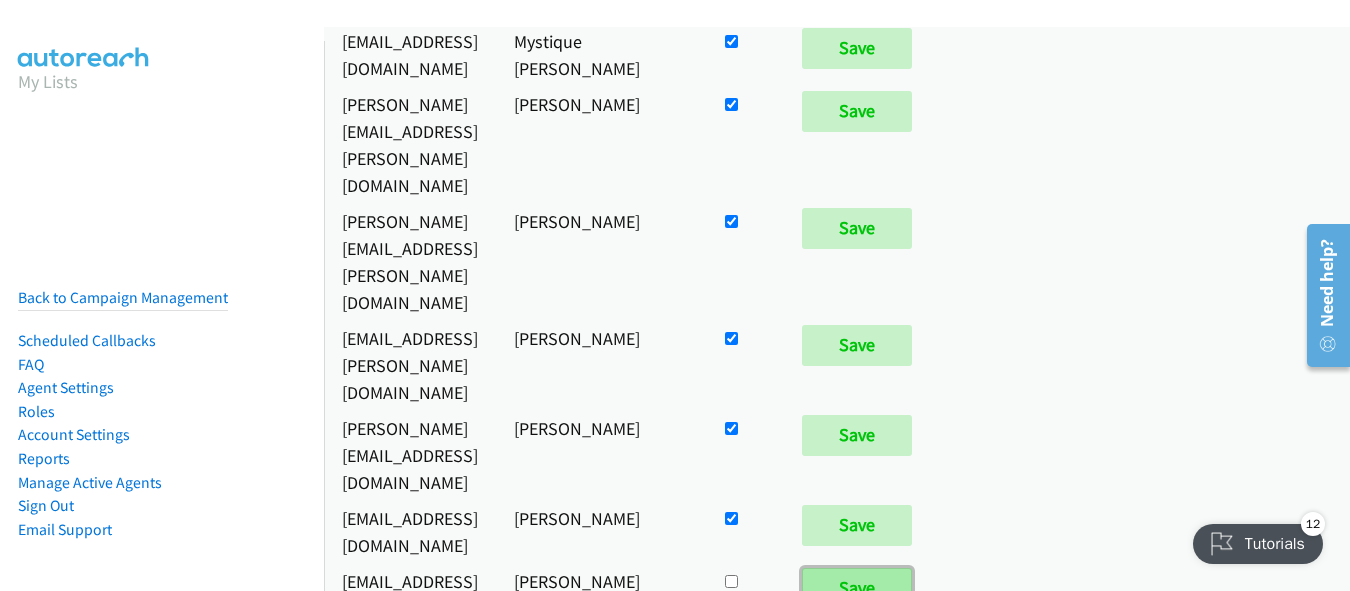 click on "Save" at bounding box center [857, 588] 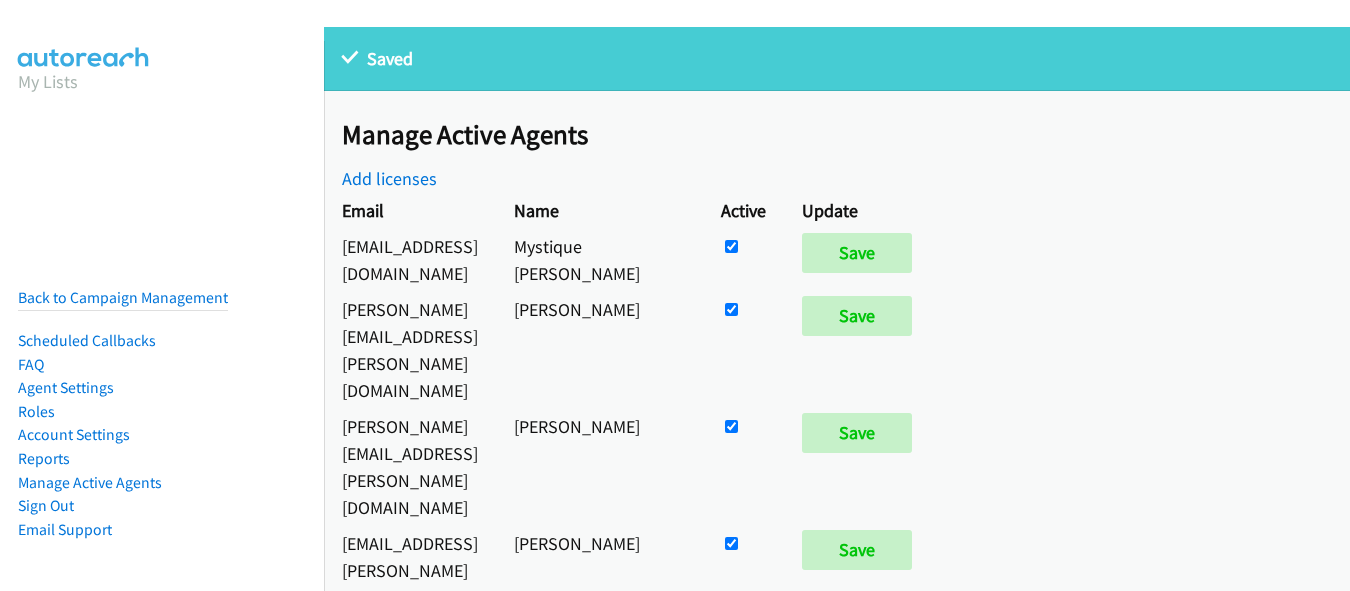 scroll, scrollTop: 0, scrollLeft: 0, axis: both 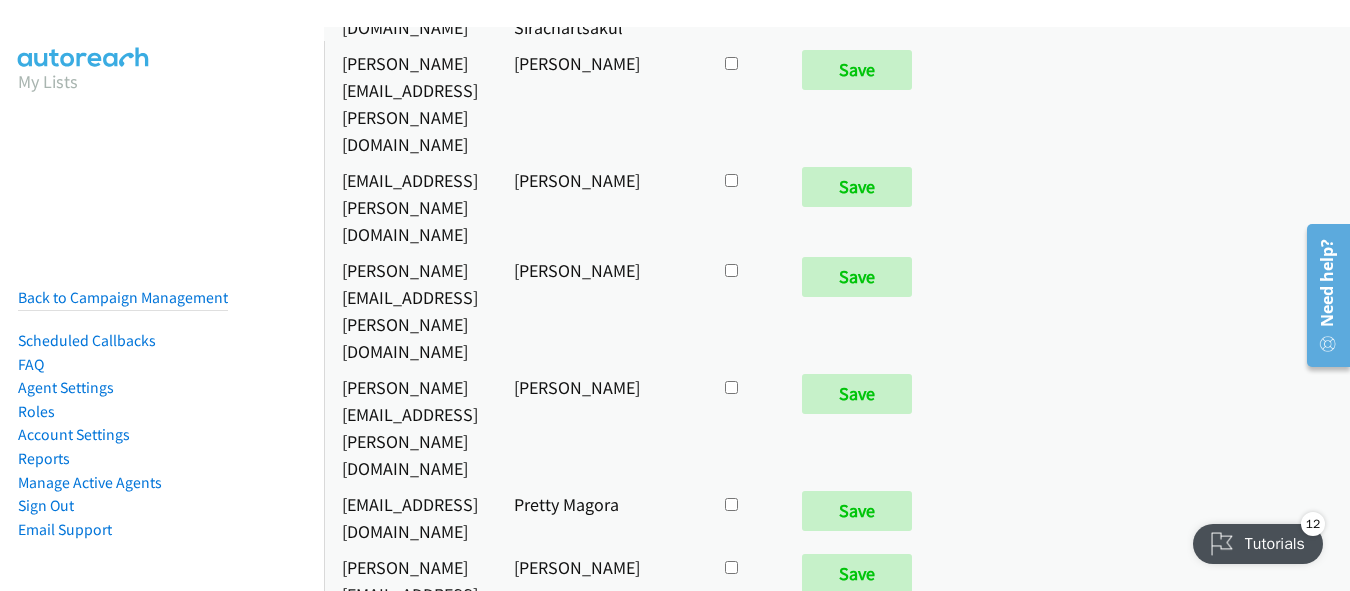click at bounding box center (731, -12042) 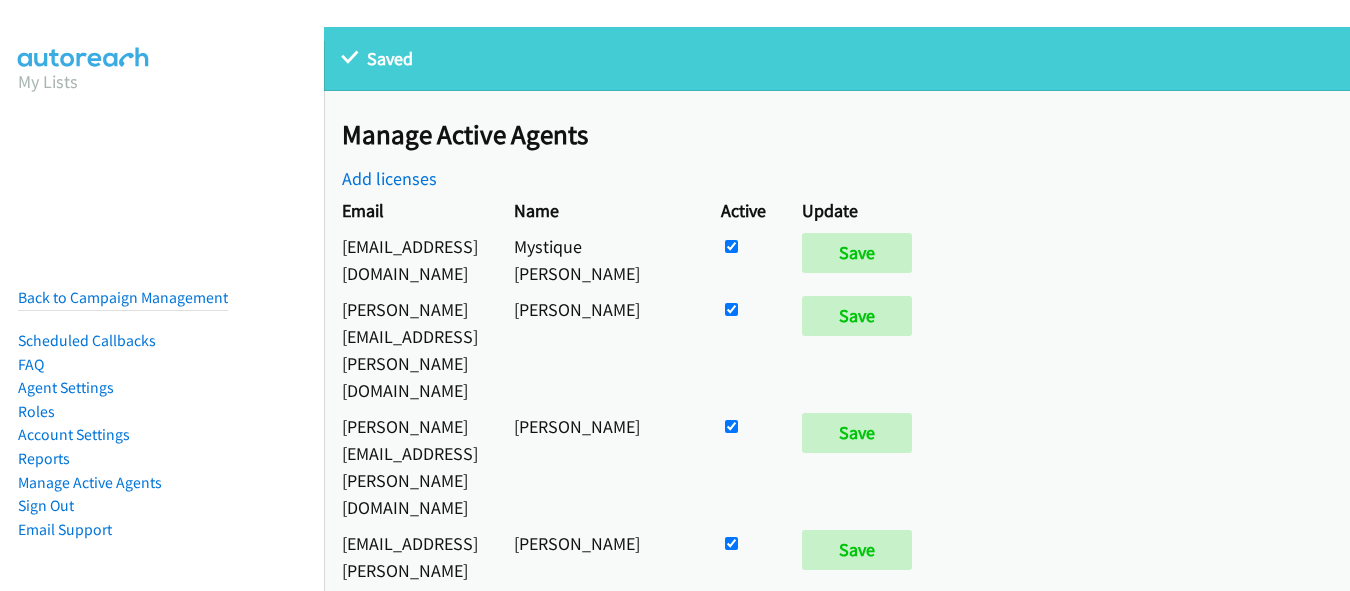 scroll, scrollTop: 0, scrollLeft: 0, axis: both 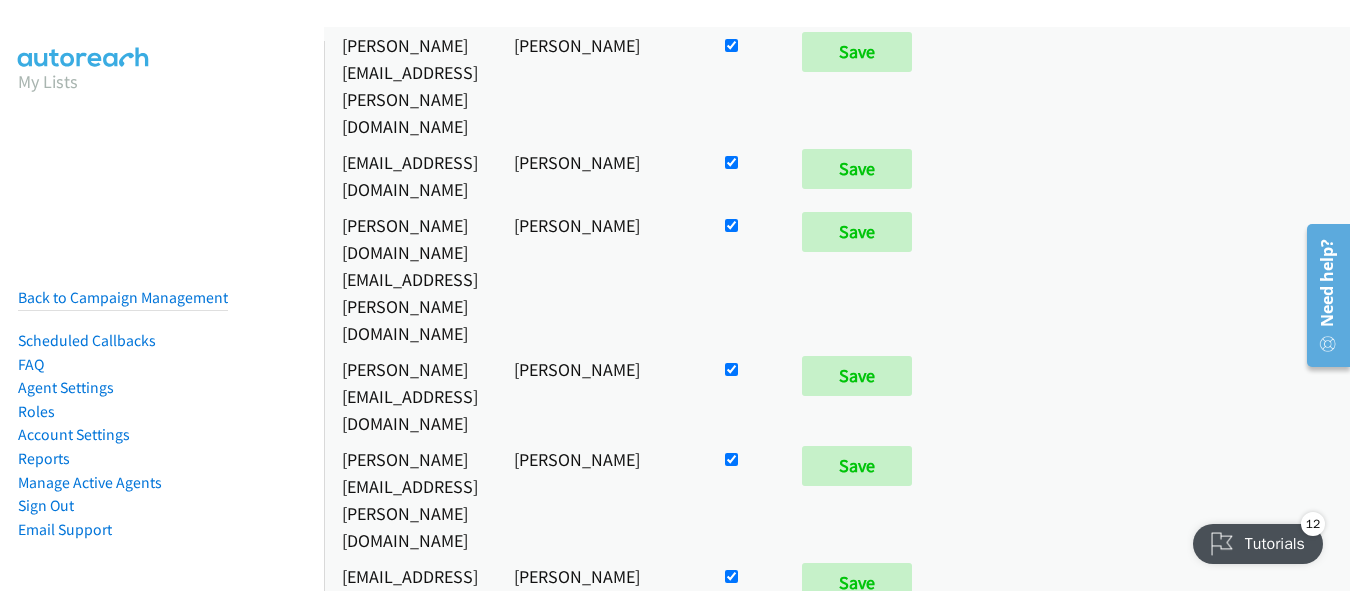 click at bounding box center [731, -954] 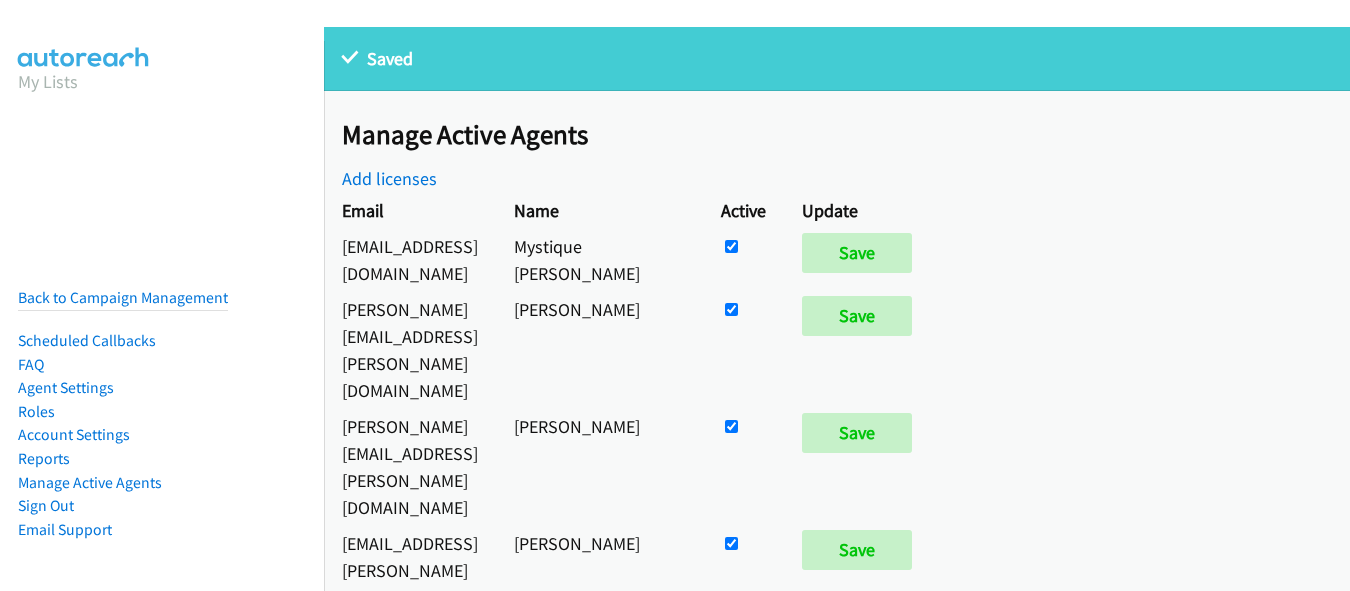 scroll, scrollTop: 0, scrollLeft: 0, axis: both 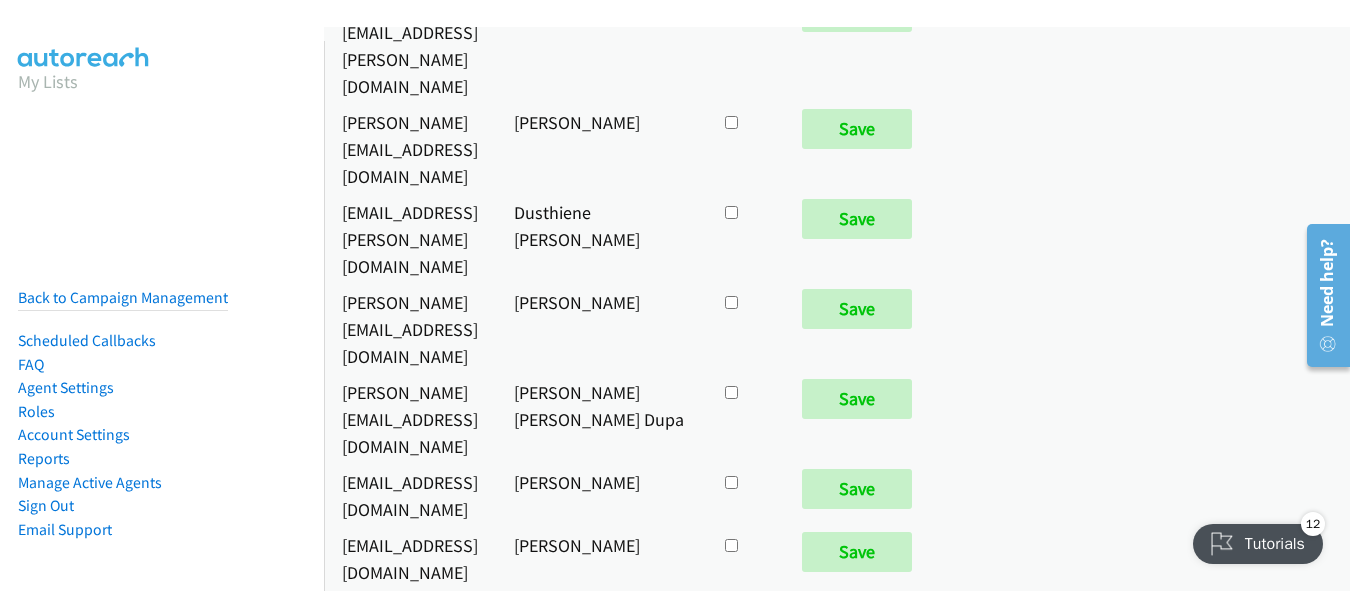 click at bounding box center (731, -9823) 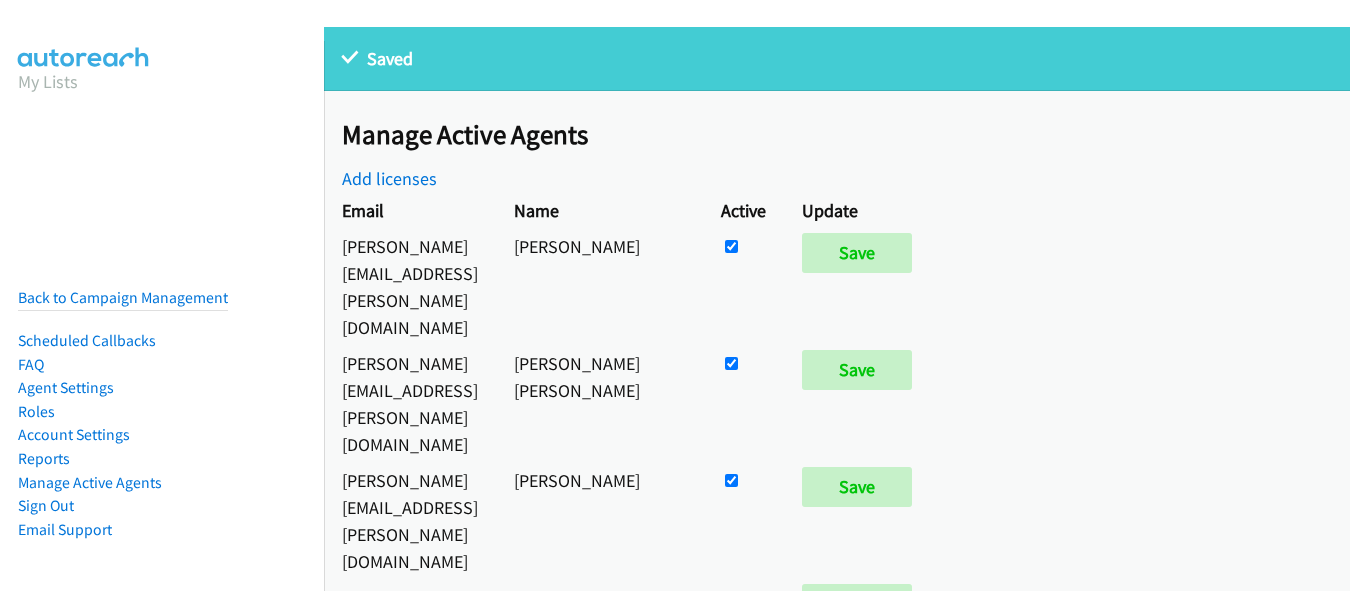 scroll, scrollTop: 0, scrollLeft: 0, axis: both 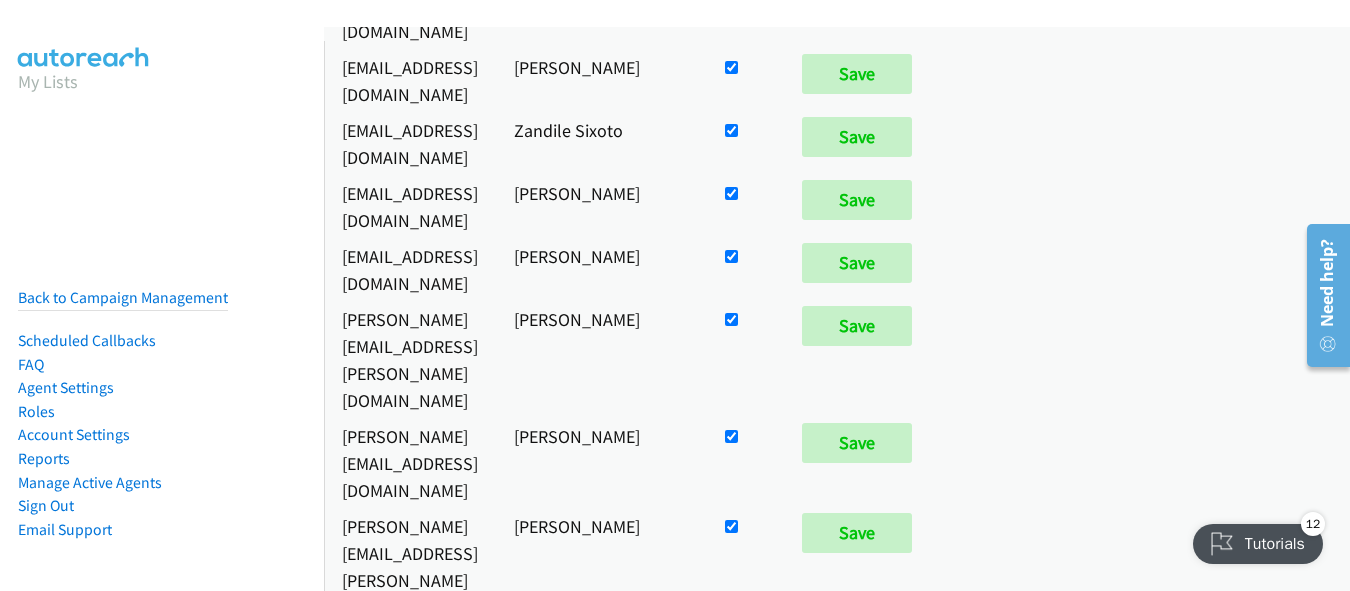 click at bounding box center [731, -1454] 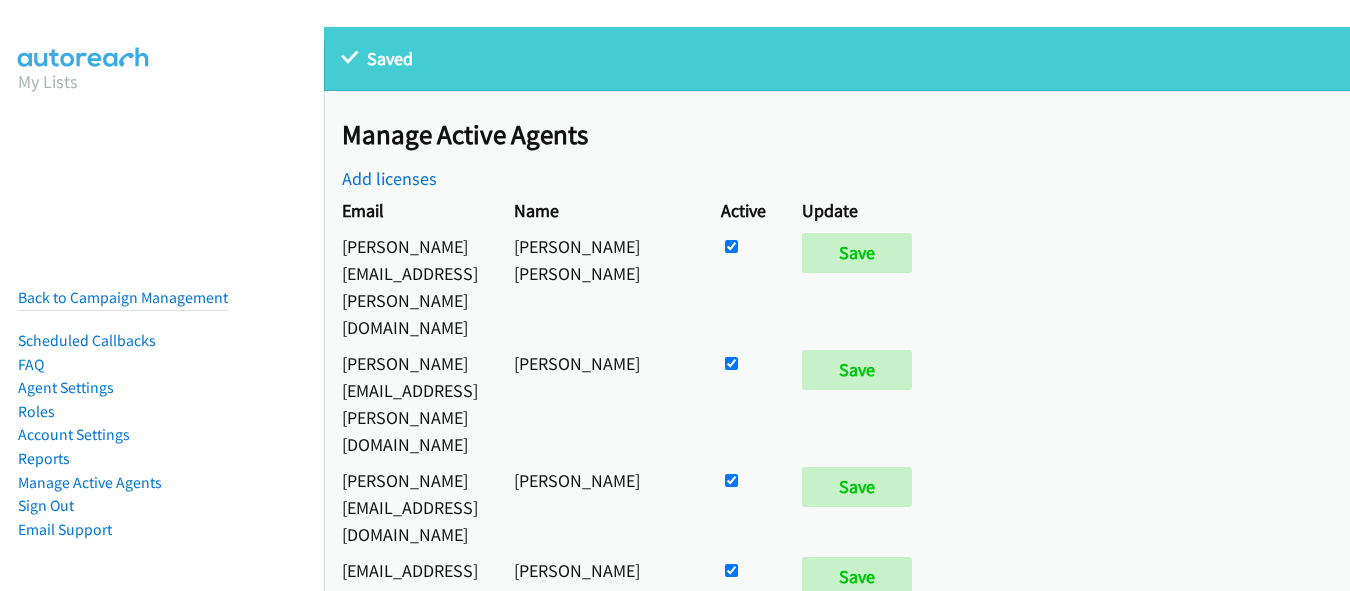 scroll, scrollTop: 0, scrollLeft: 0, axis: both 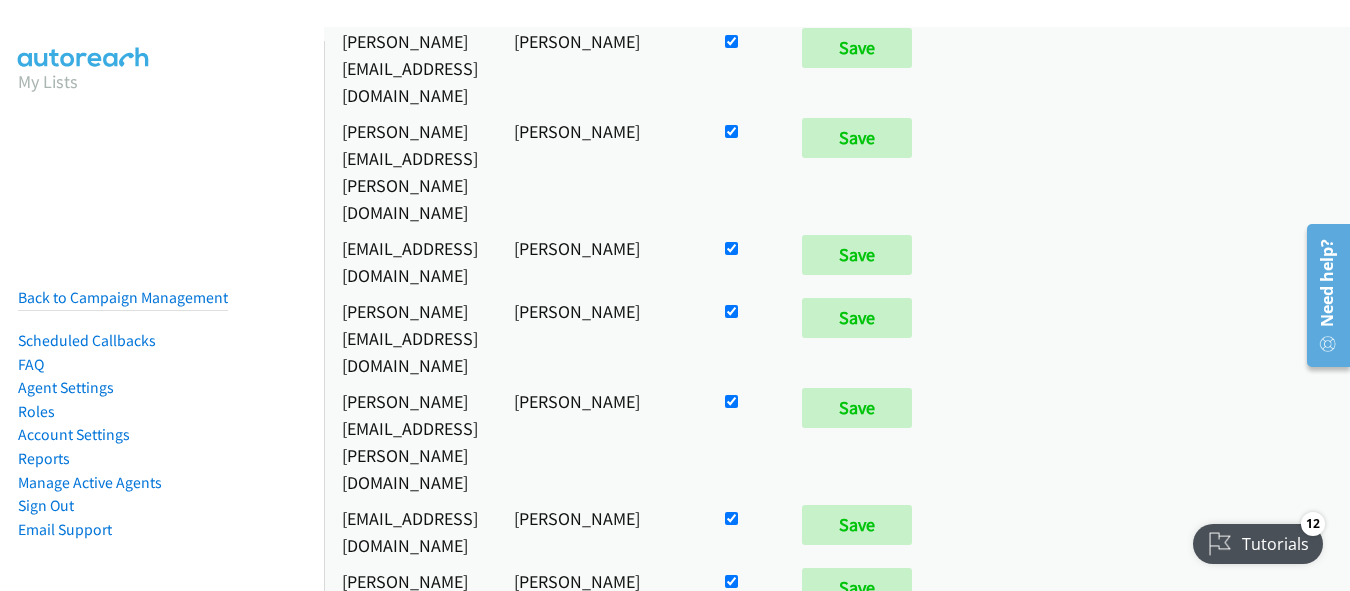 click at bounding box center (743, 2052) 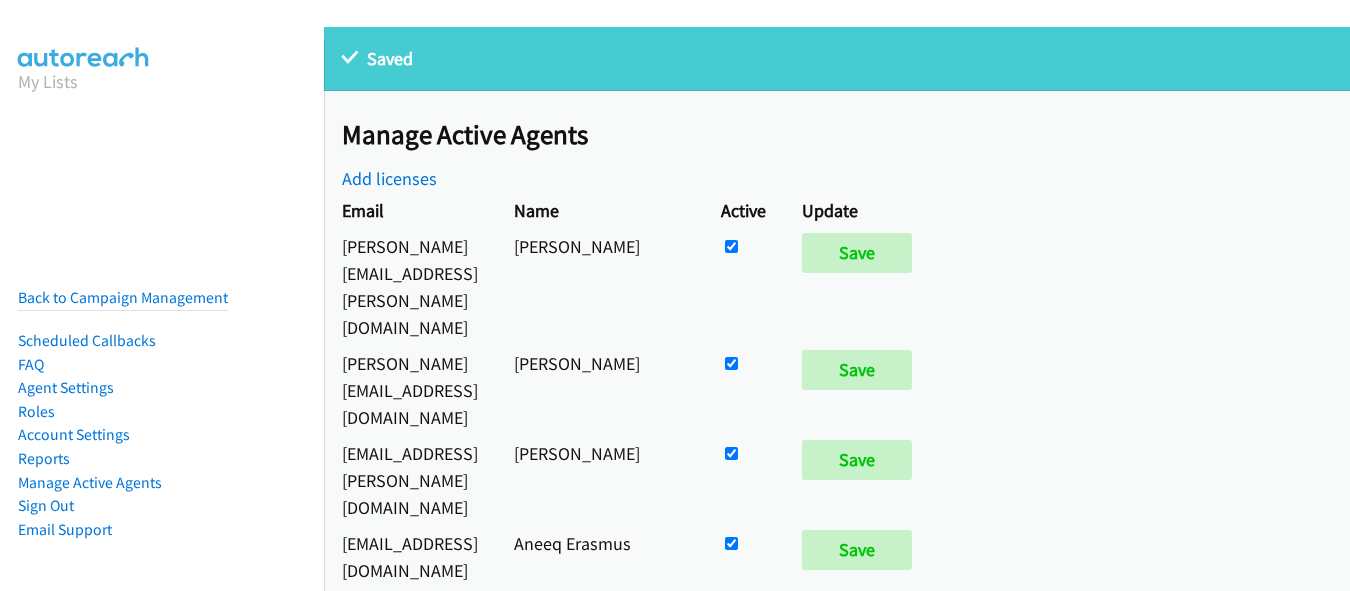 scroll, scrollTop: 0, scrollLeft: 0, axis: both 